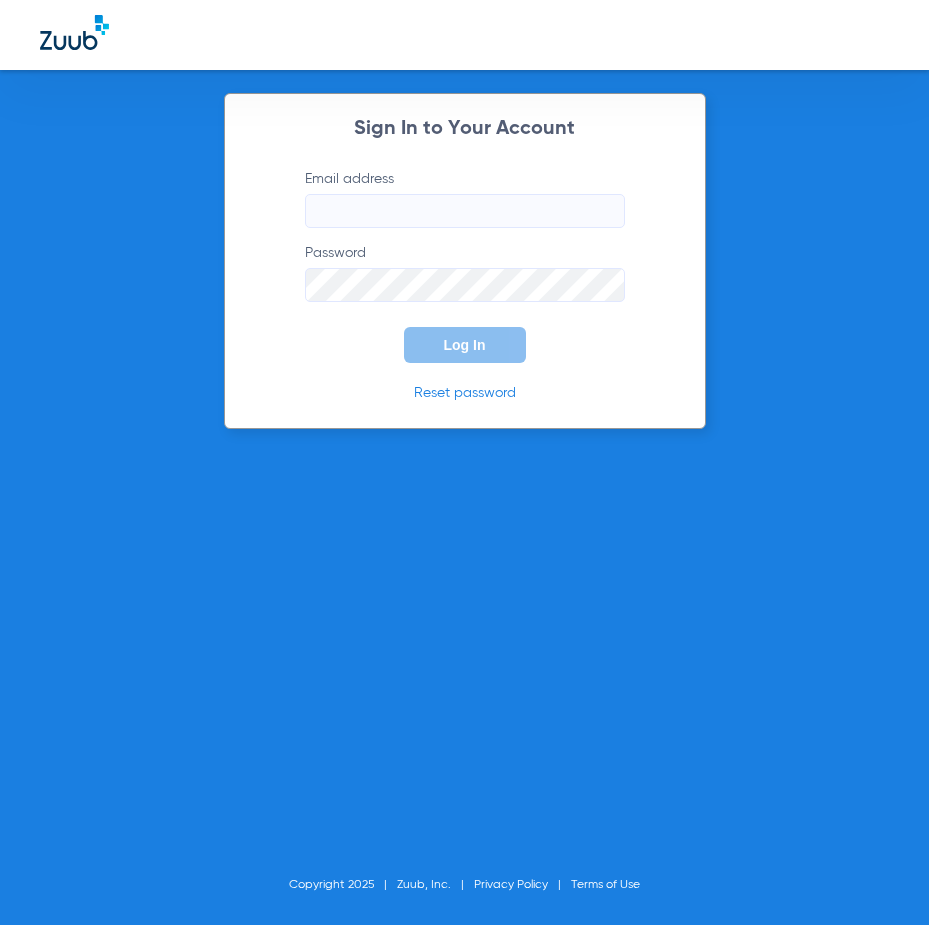 scroll, scrollTop: 0, scrollLeft: 0, axis: both 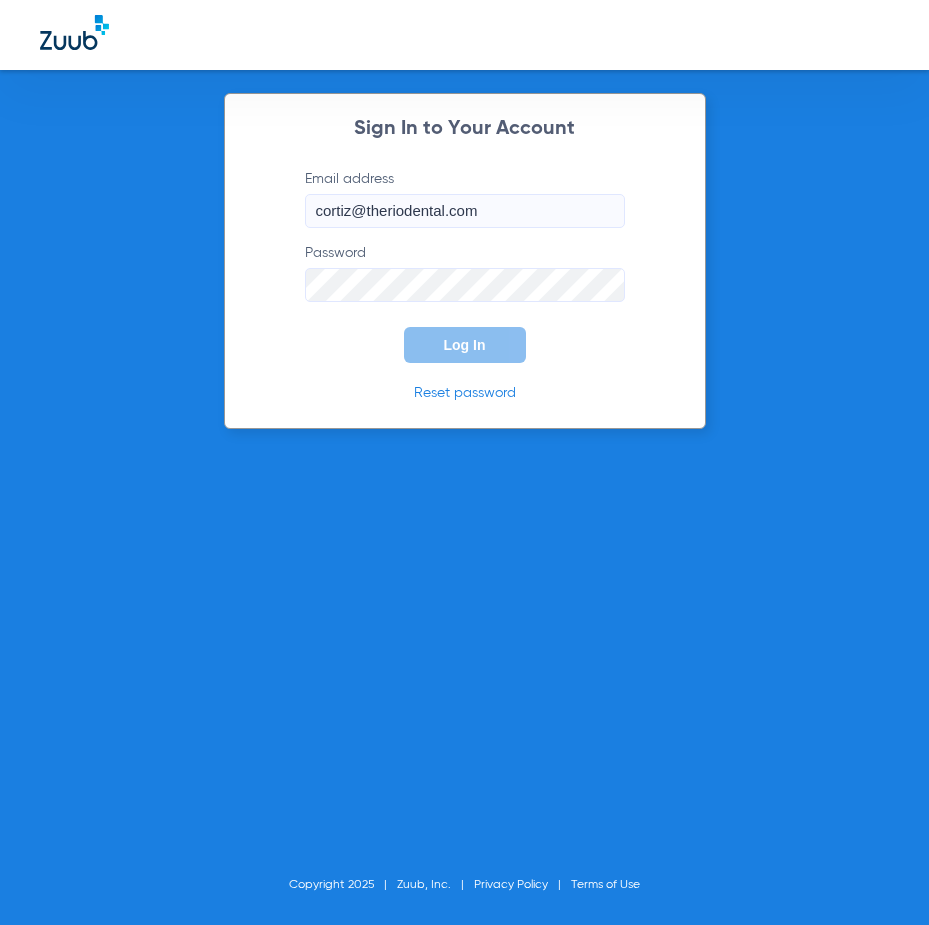 type on "cortiz@theriodental.com" 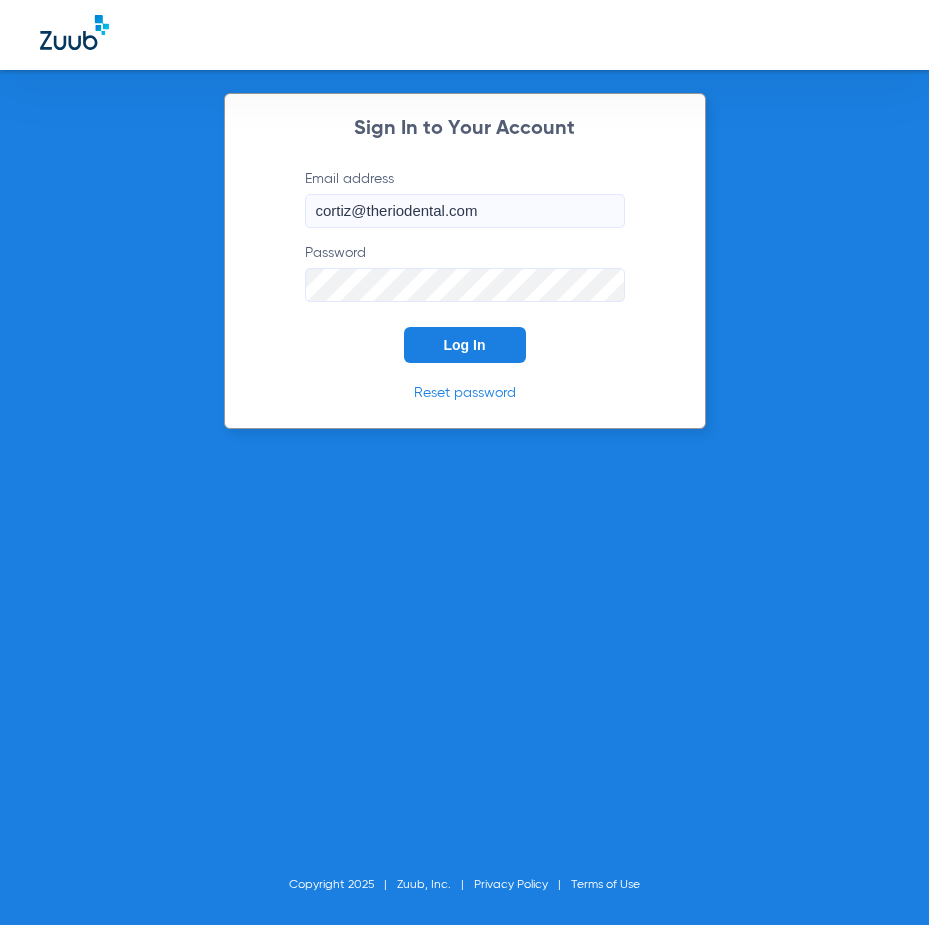 click on "Log In" 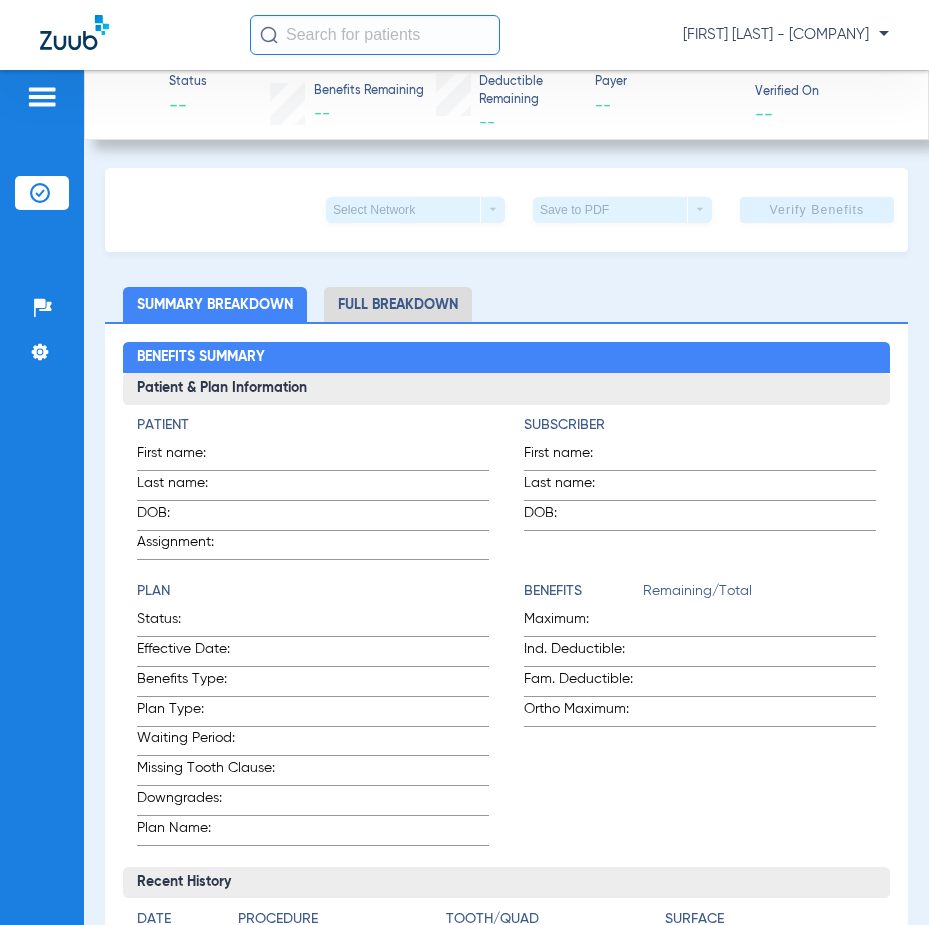 click 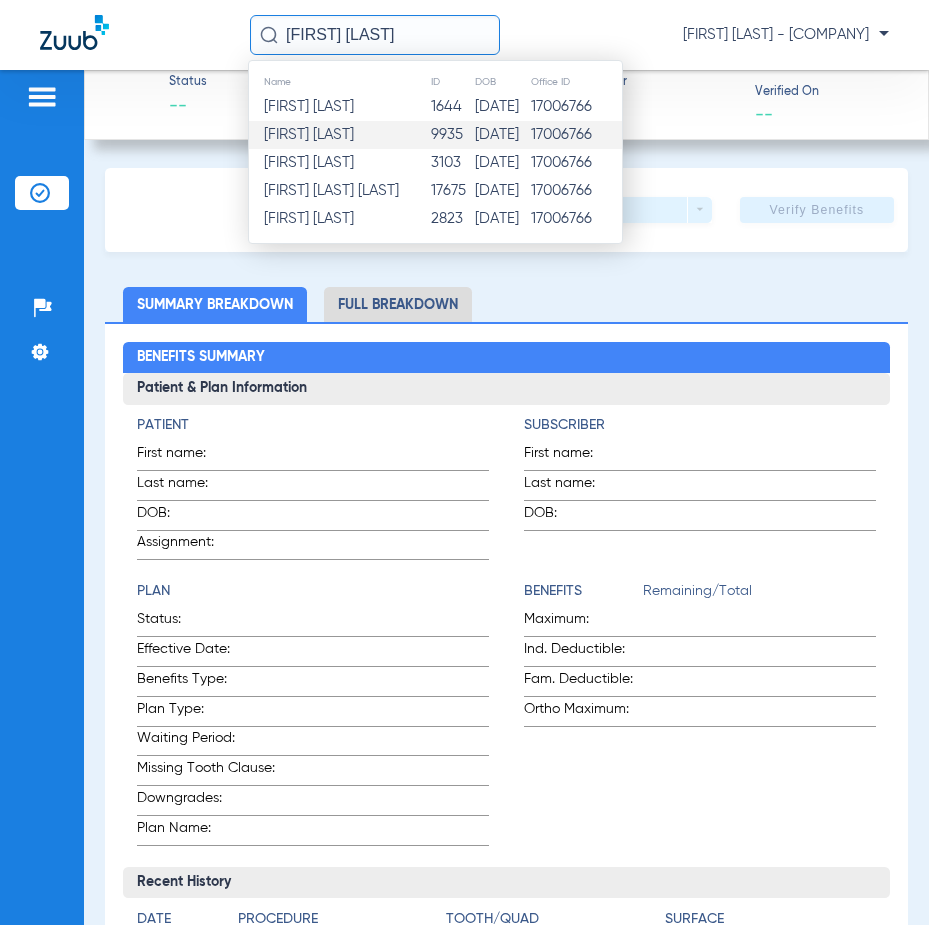 type on "[FIRST] [LAST]" 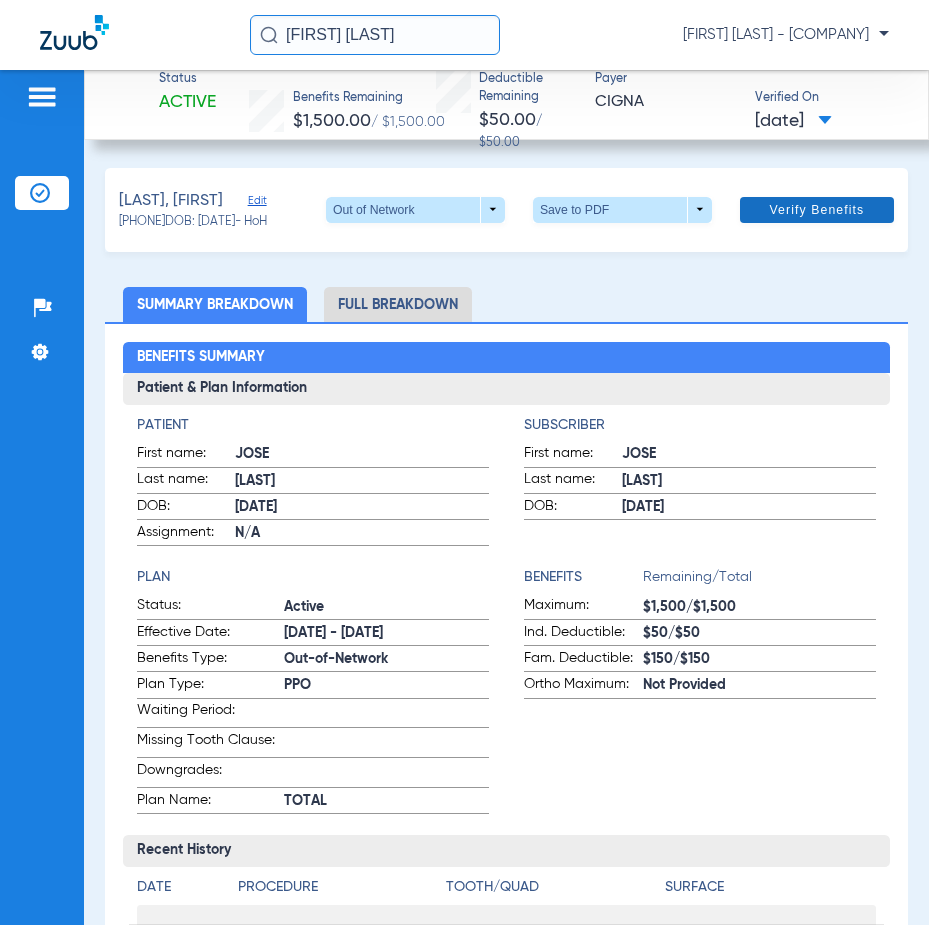click on "Verify Benefits" 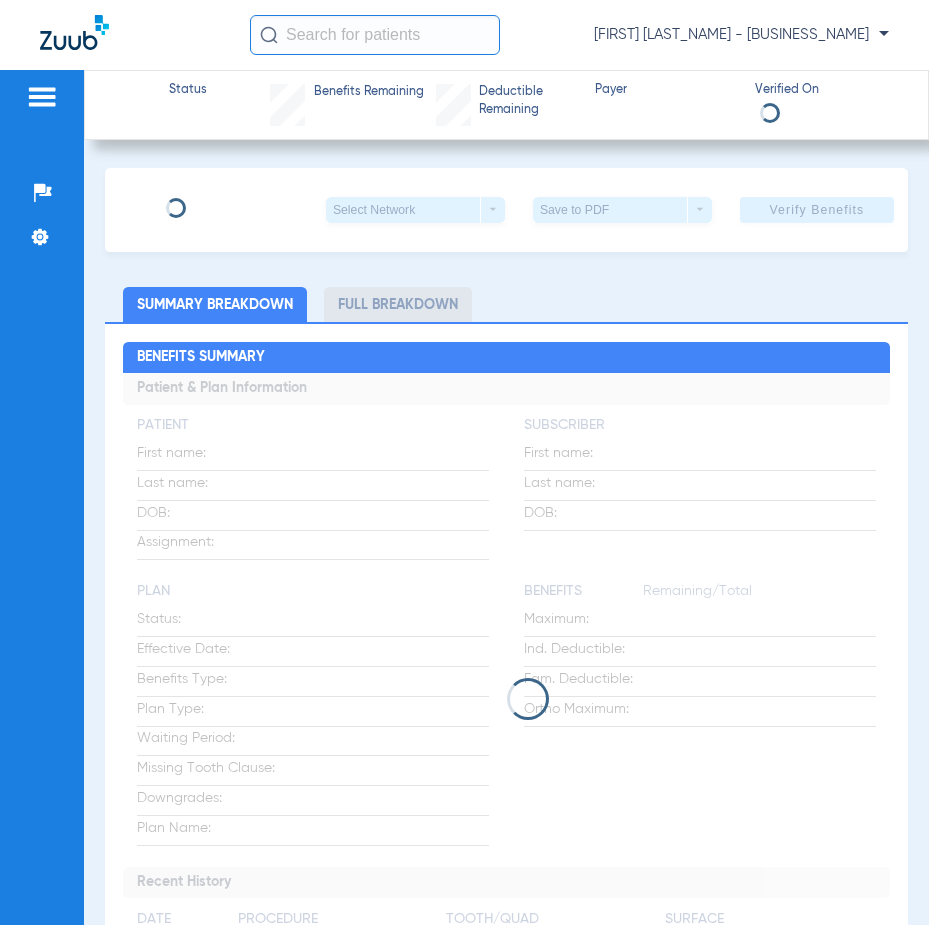 scroll, scrollTop: 0, scrollLeft: 0, axis: both 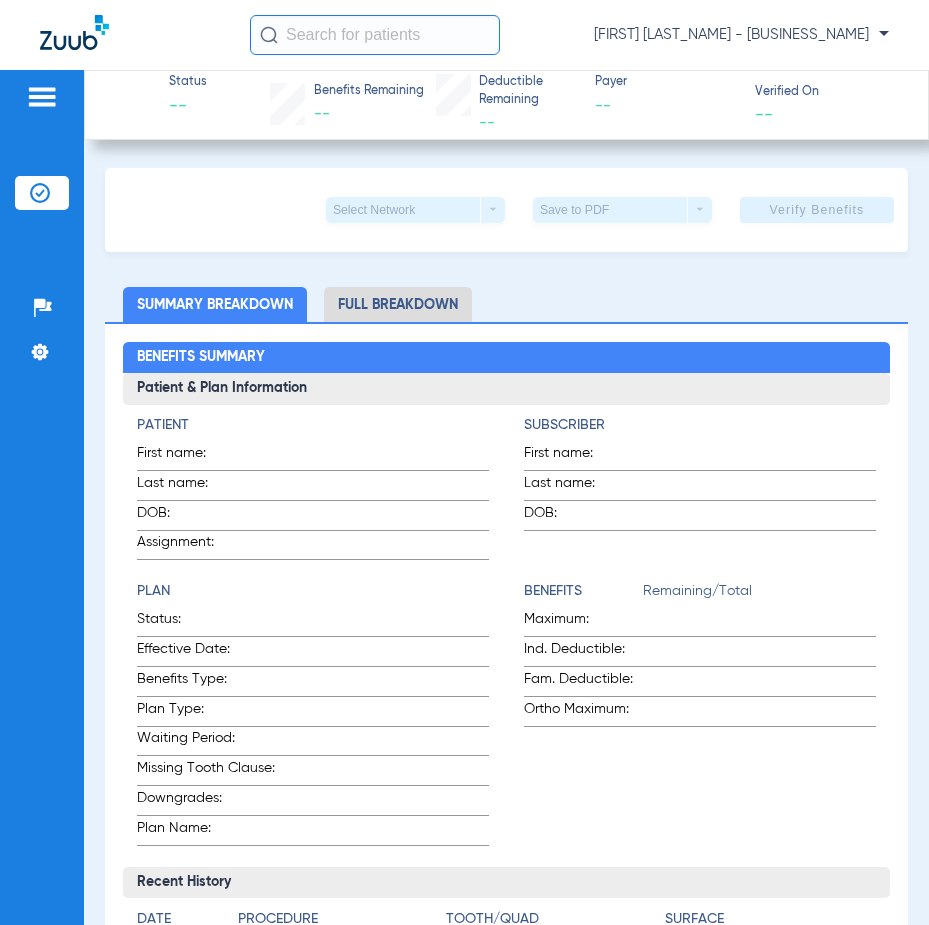 drag, startPoint x: 359, startPoint y: 64, endPoint x: 356, endPoint y: 45, distance: 19.235384 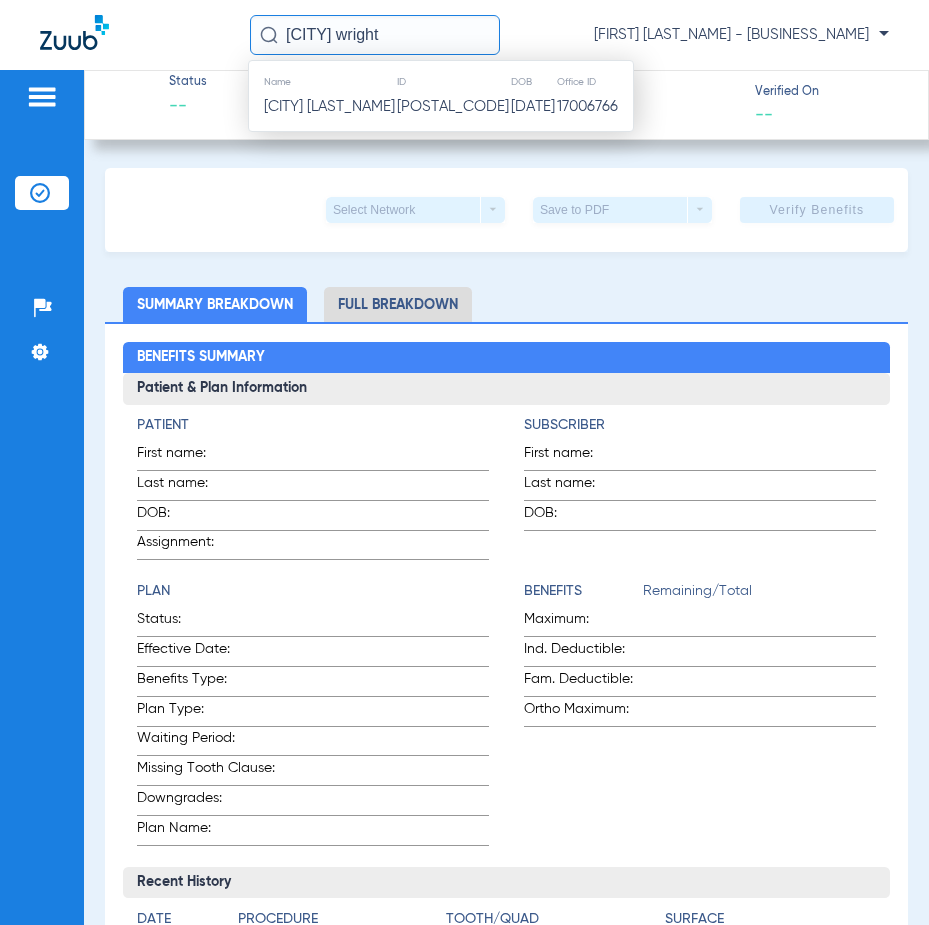 type on "london wright" 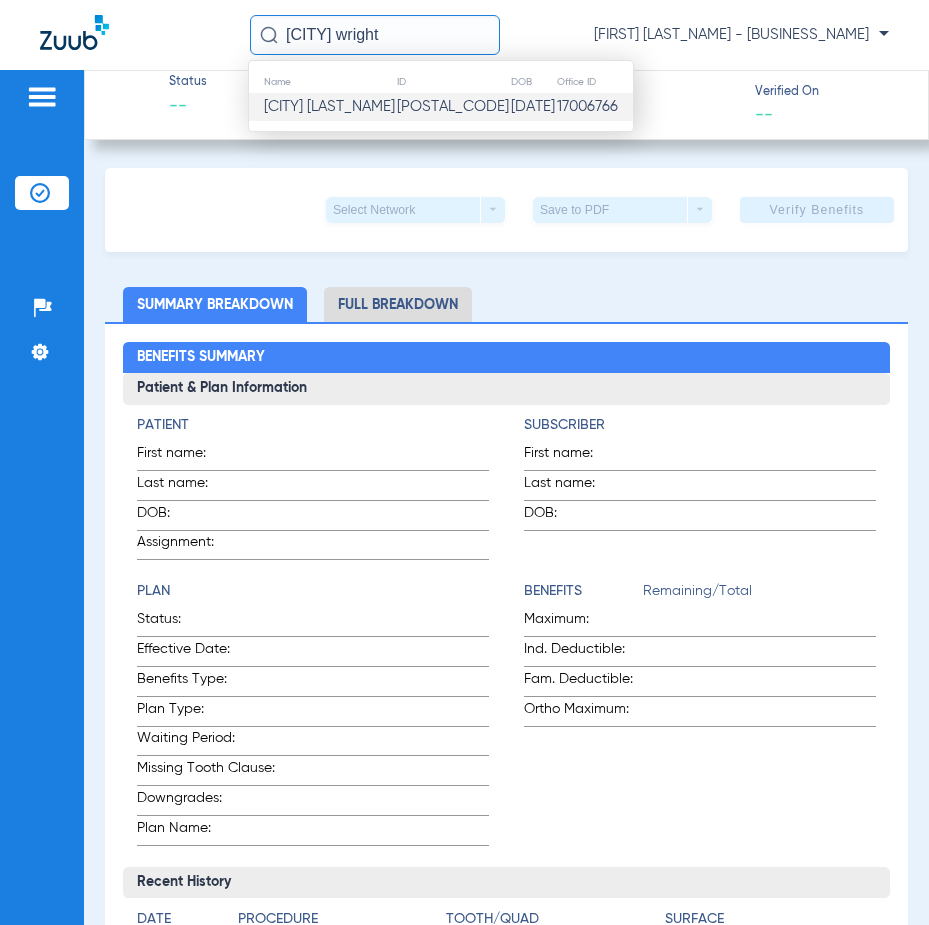 click on "41364" 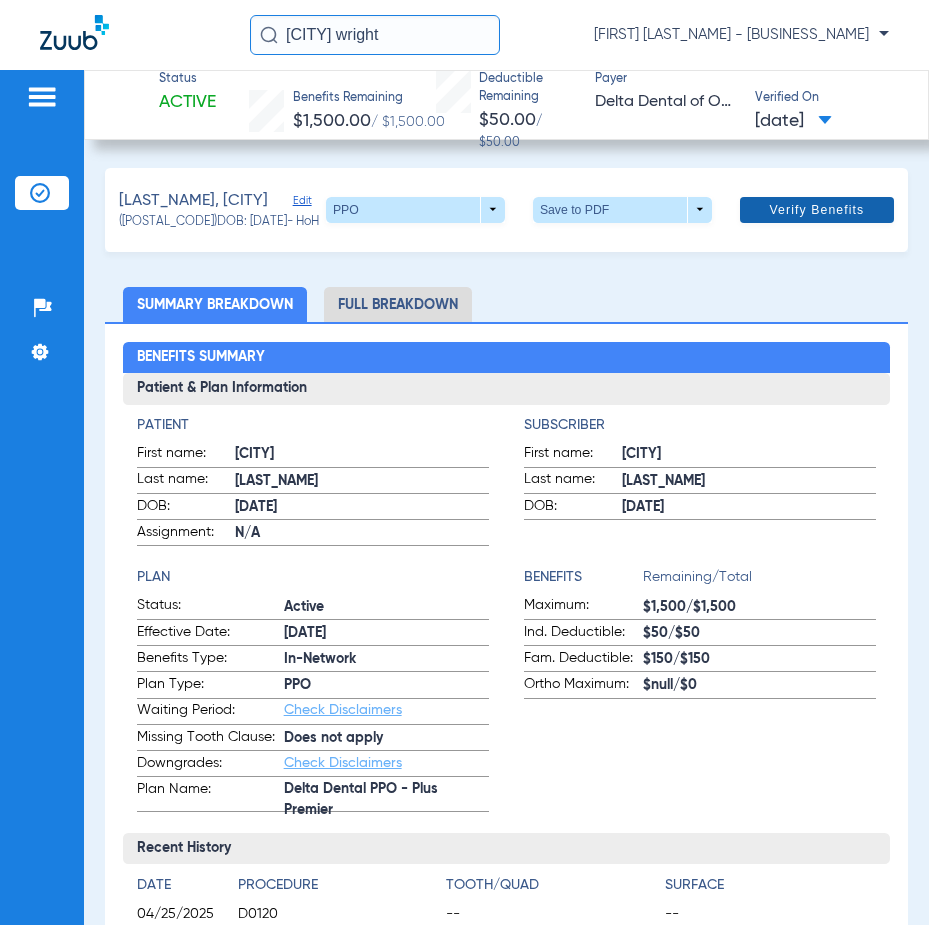 click on "Verify Benefits" 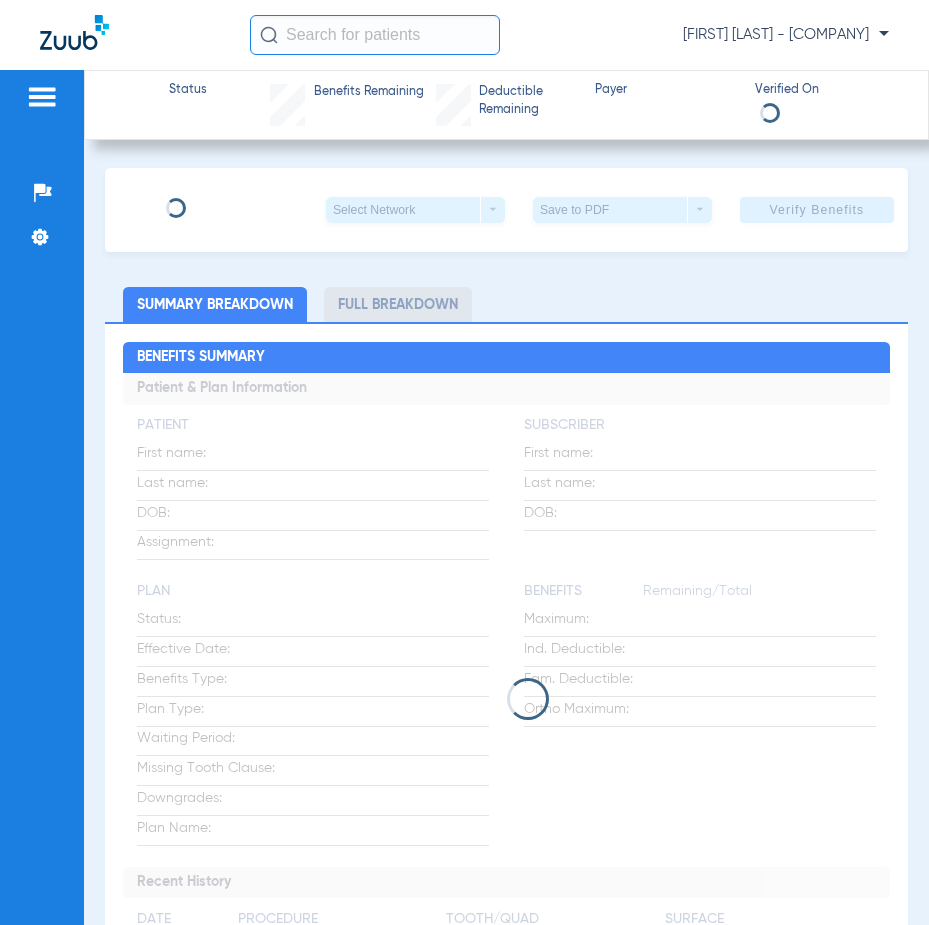 scroll, scrollTop: 0, scrollLeft: 0, axis: both 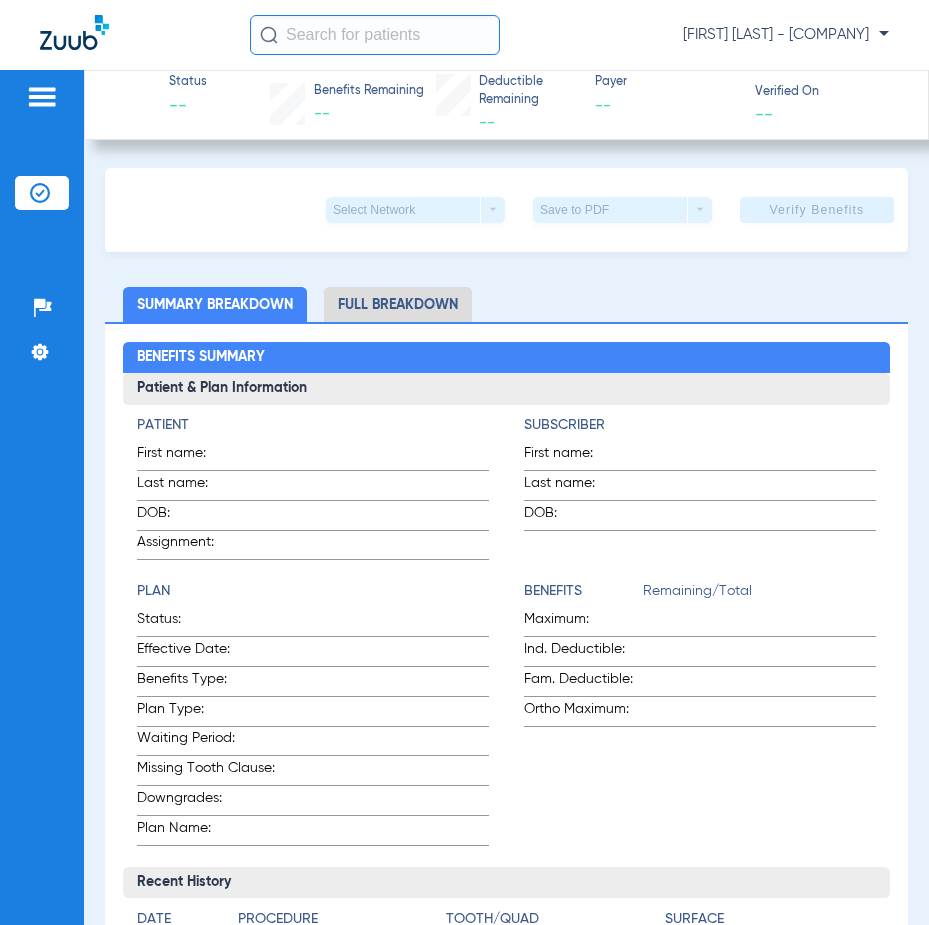 click 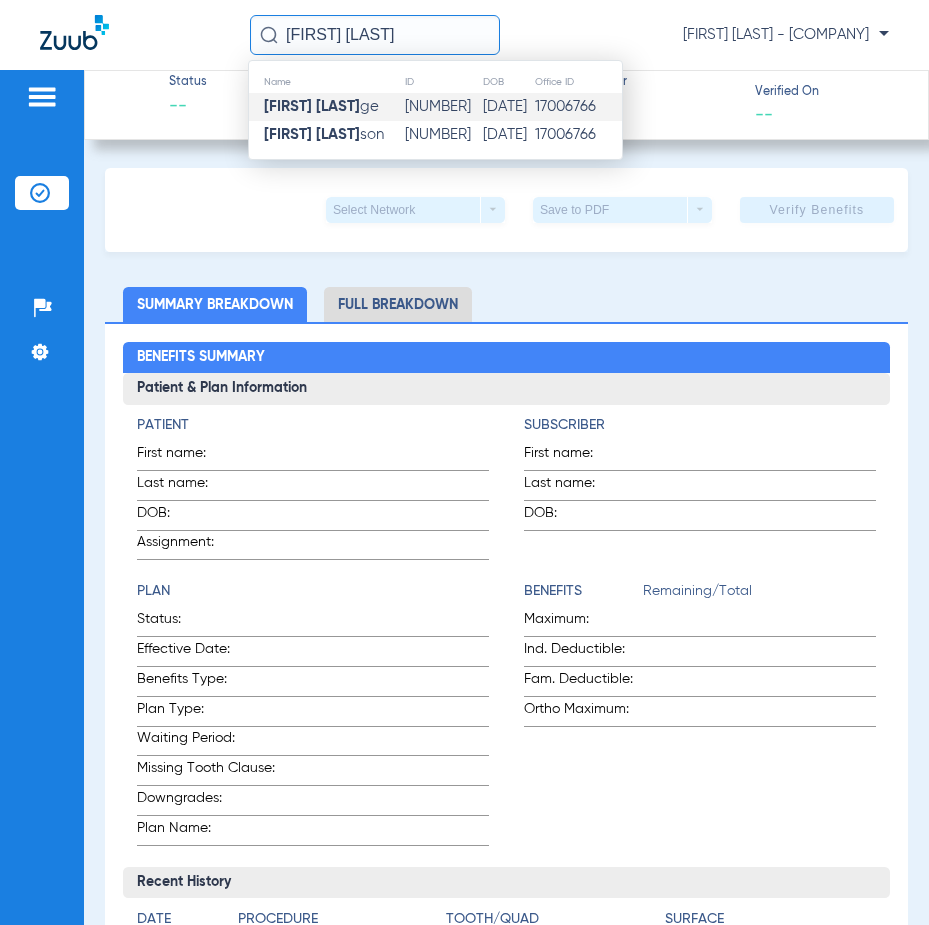 click on "[FIRST] [LAST]" 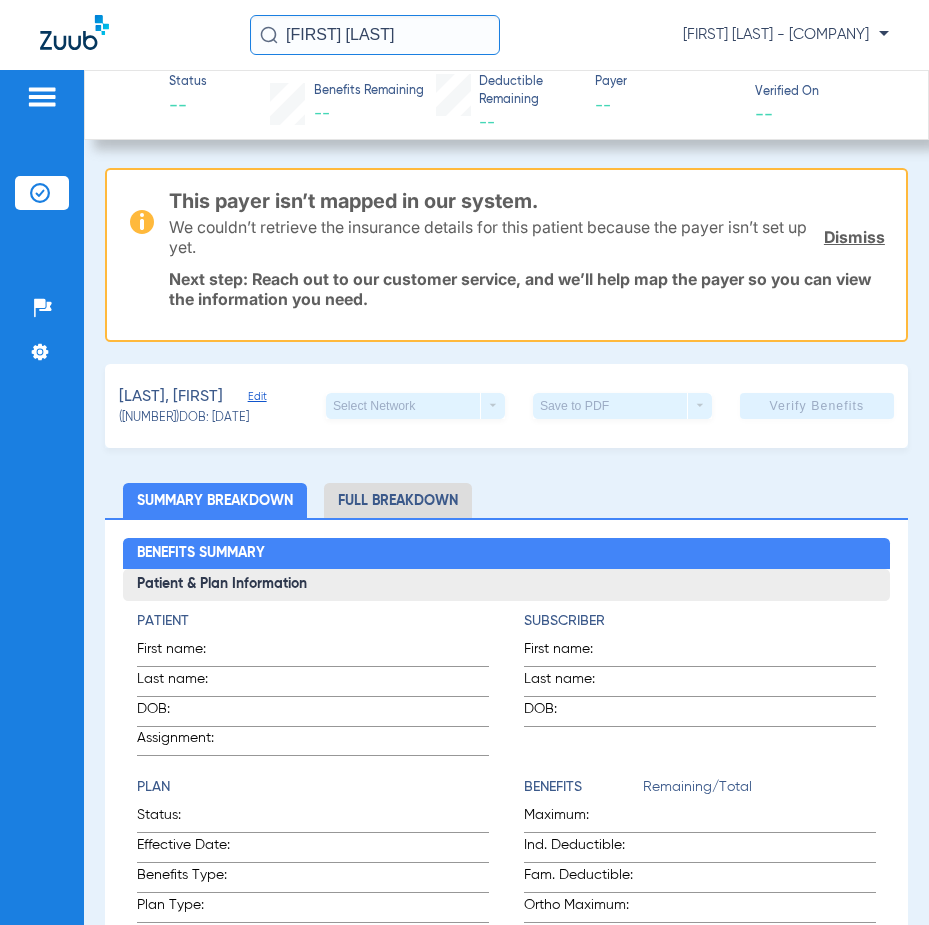 click on "[FIRST] [LAST]" 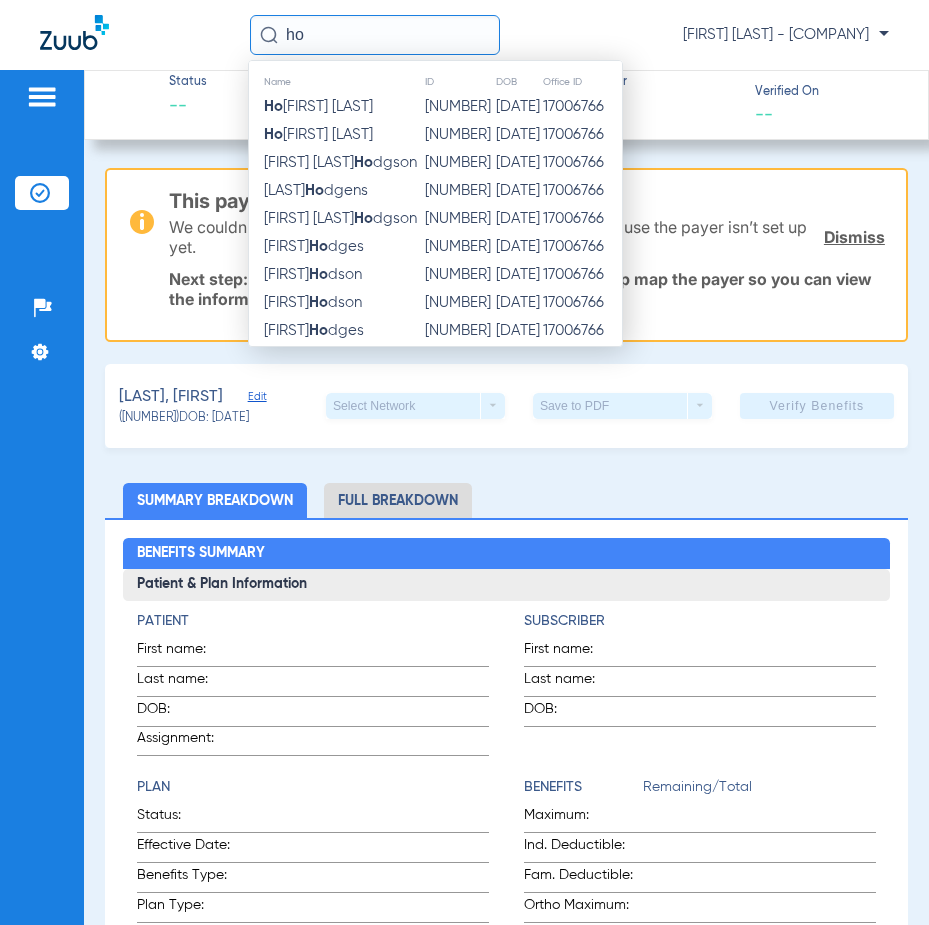 type on "h" 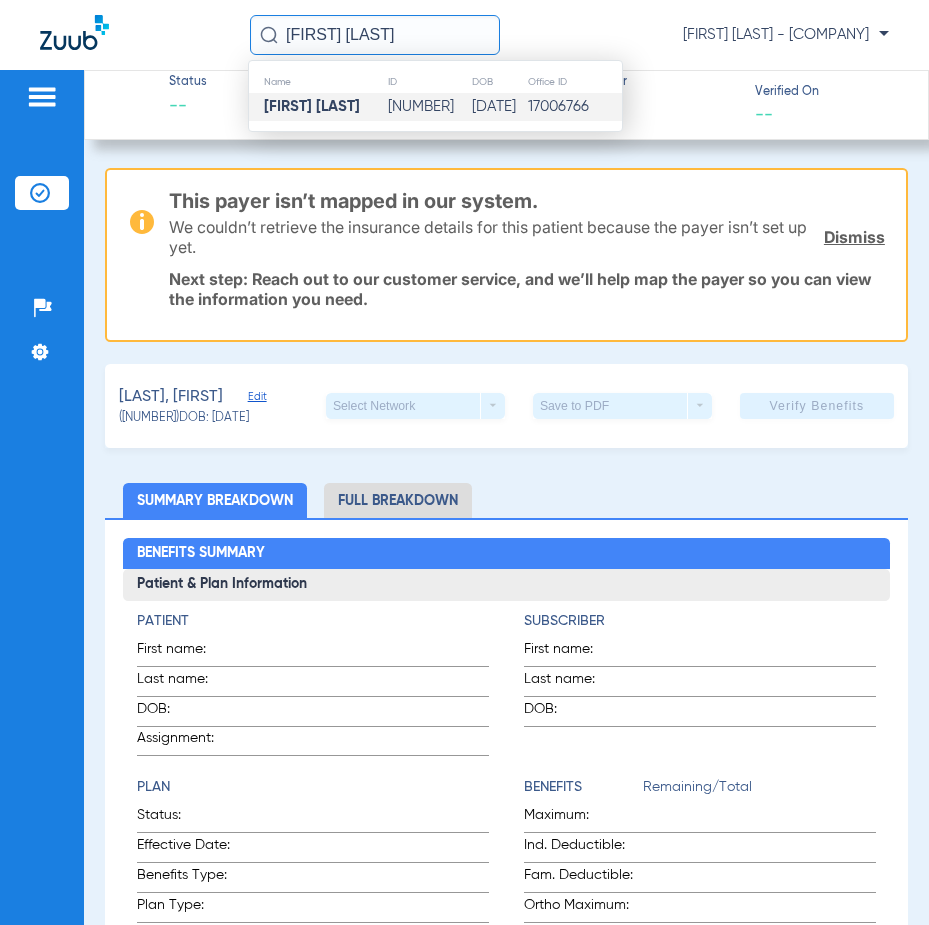 type on "[FIRST] [LAST]" 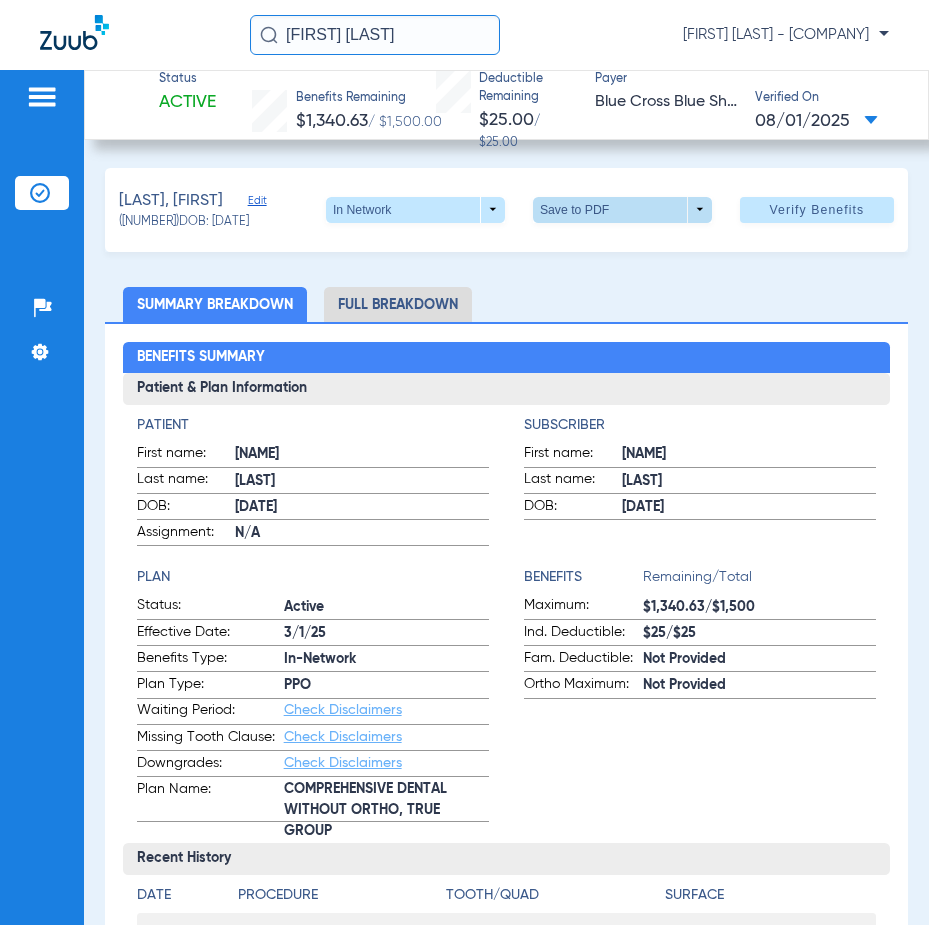 click 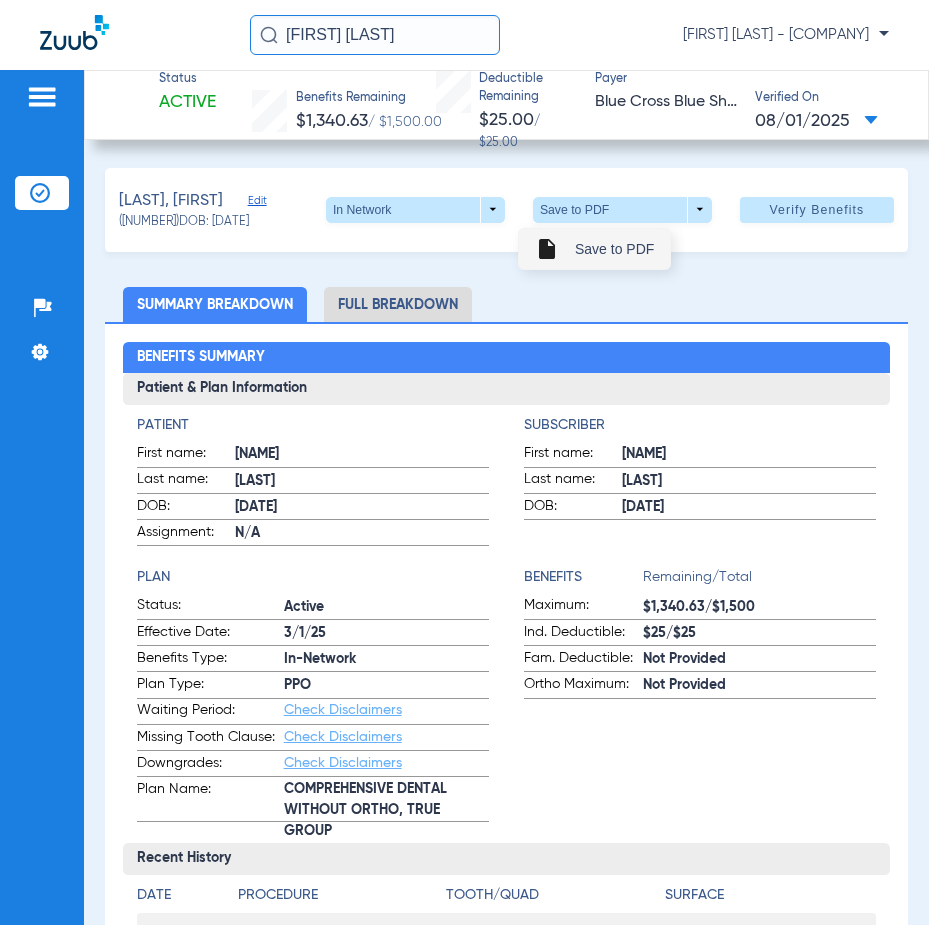 click on "insert_drive_file  Save to PDF" at bounding box center (594, 249) 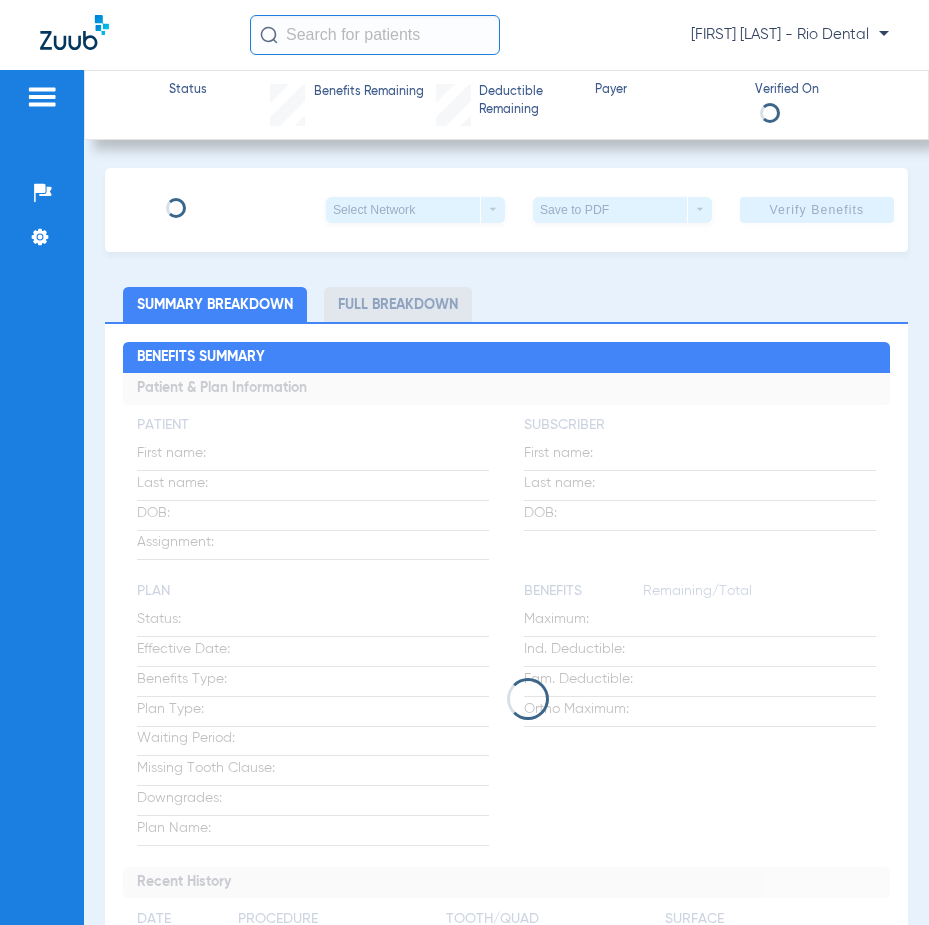 scroll, scrollTop: 0, scrollLeft: 0, axis: both 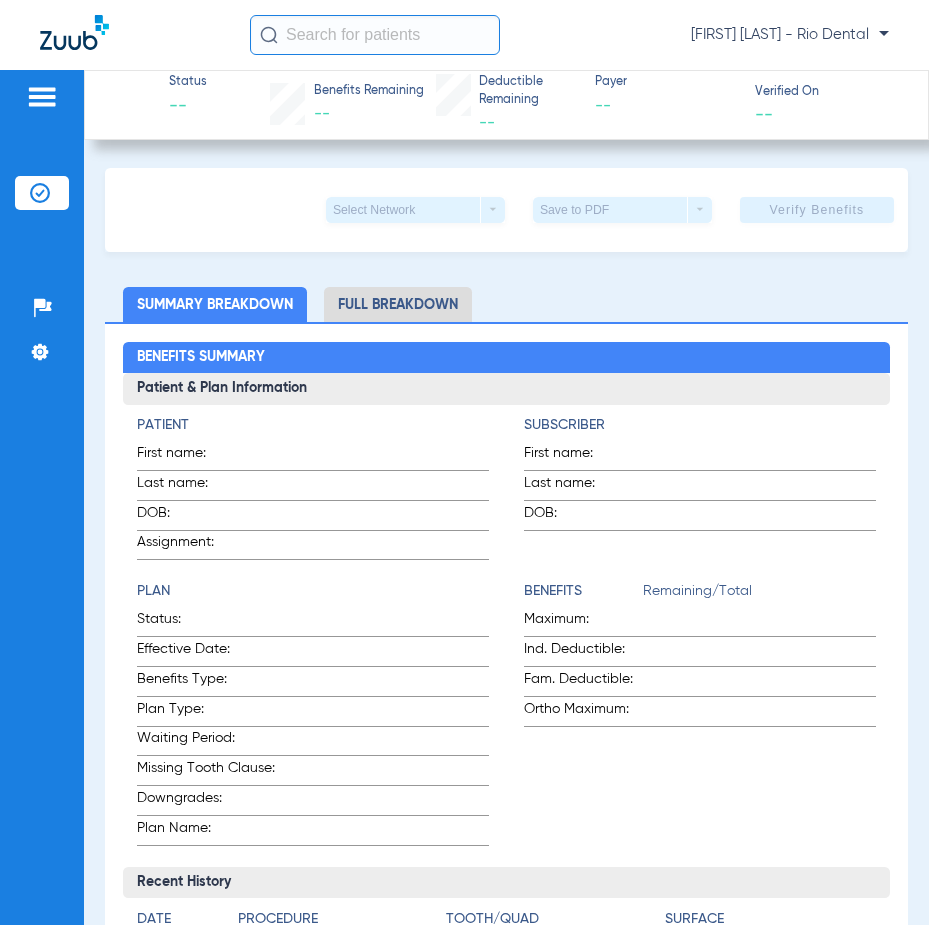 click 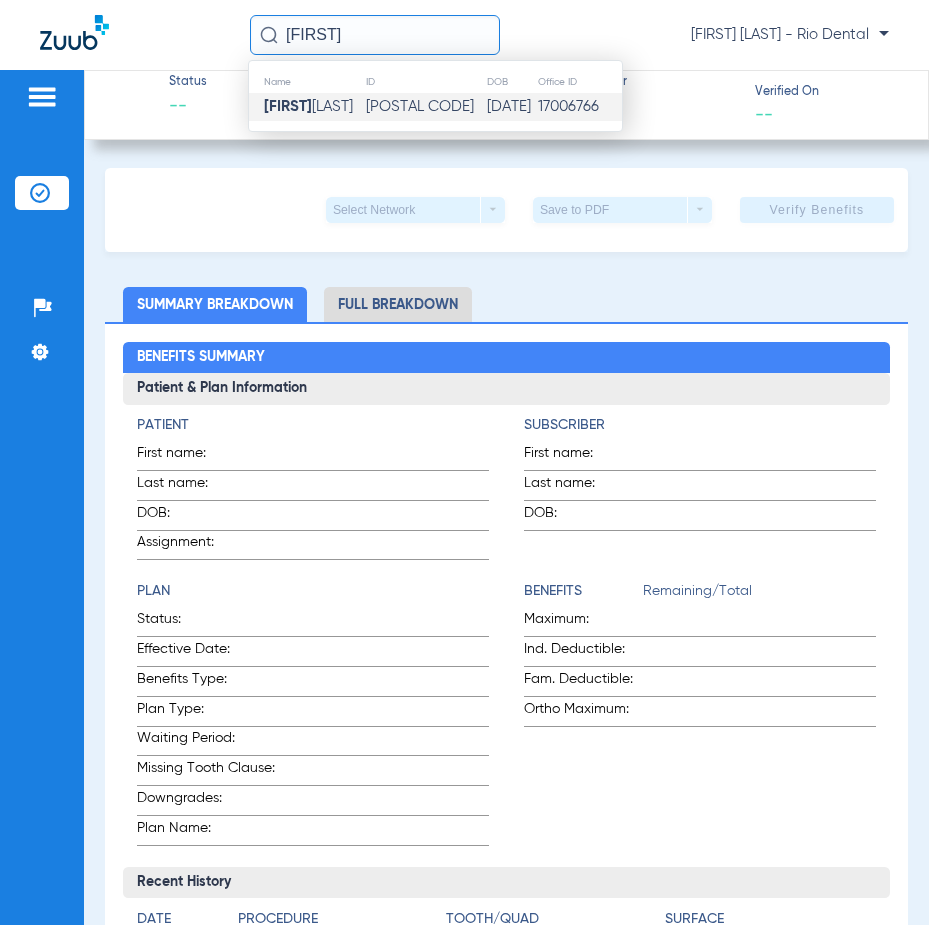 type on "rebeca ba" 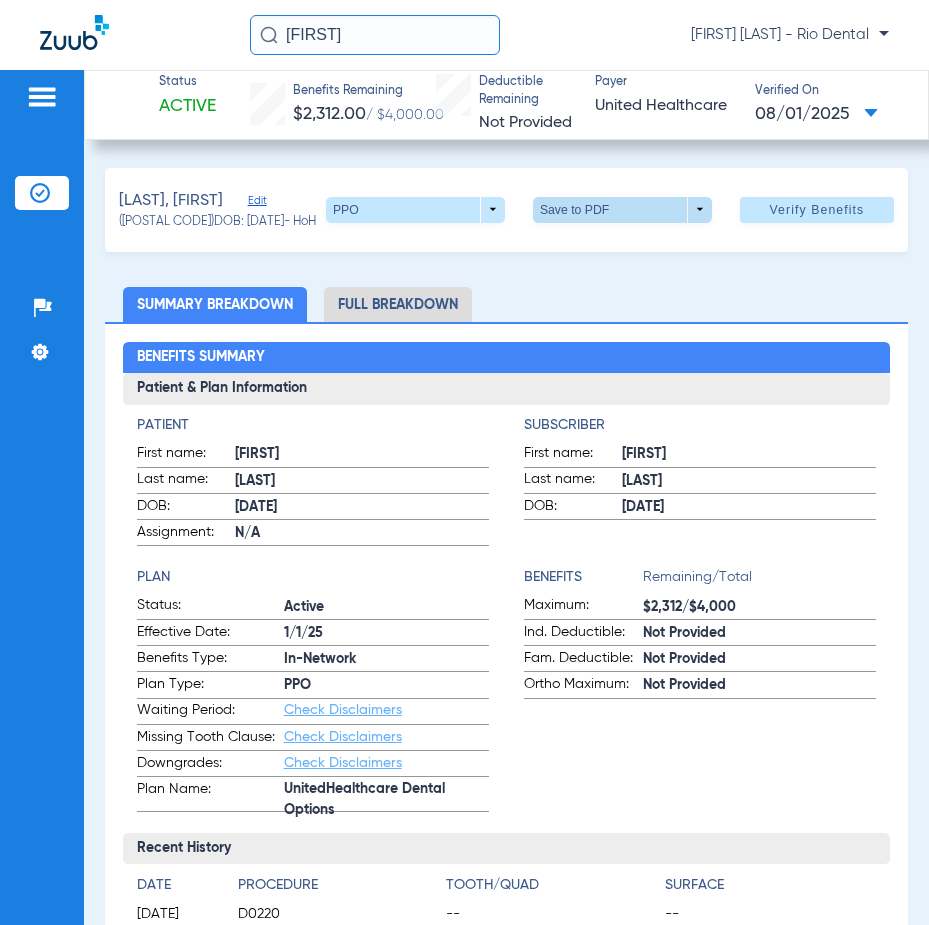 click 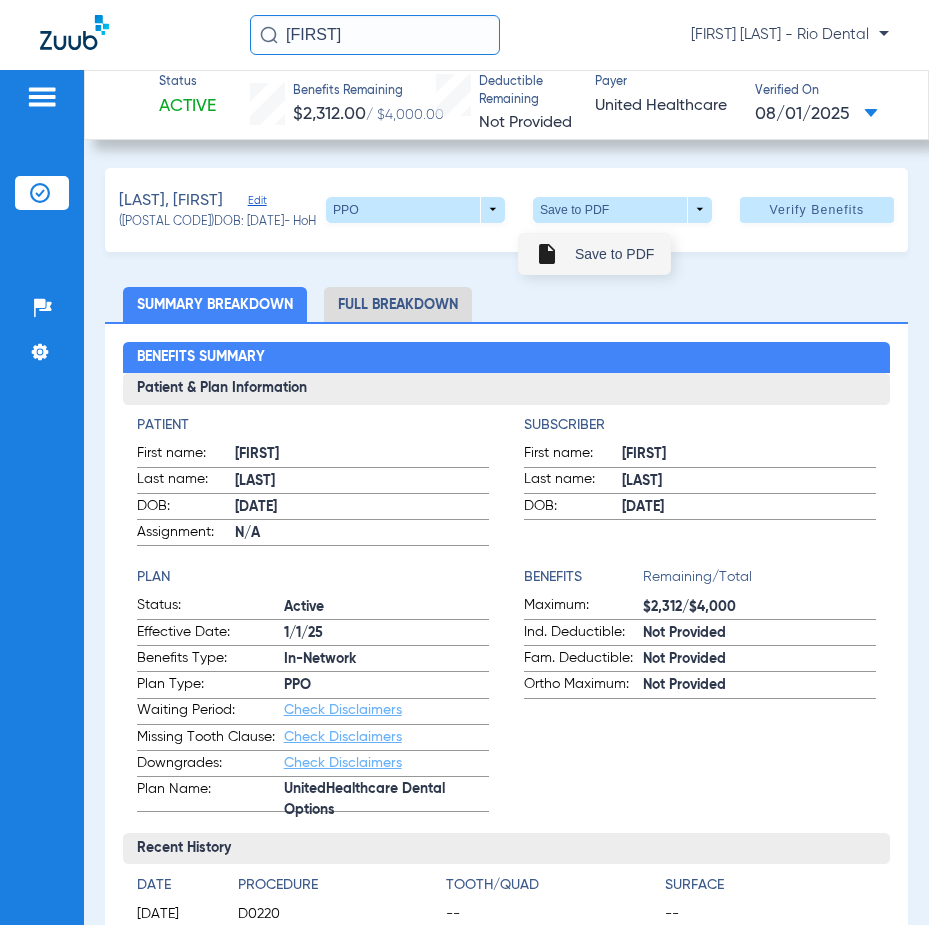 click on "Save to PDF" at bounding box center (614, 254) 